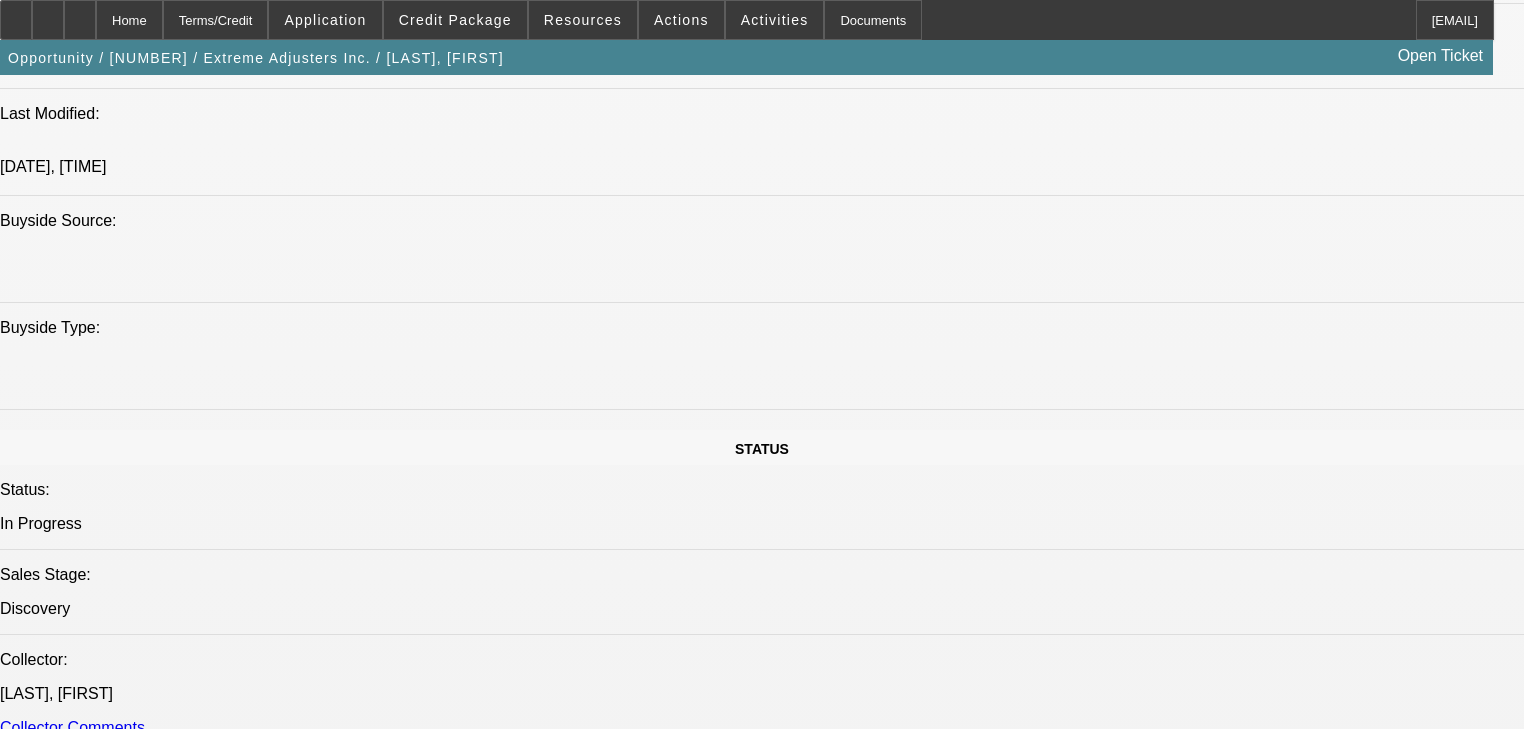 scroll, scrollTop: 1245, scrollLeft: 0, axis: vertical 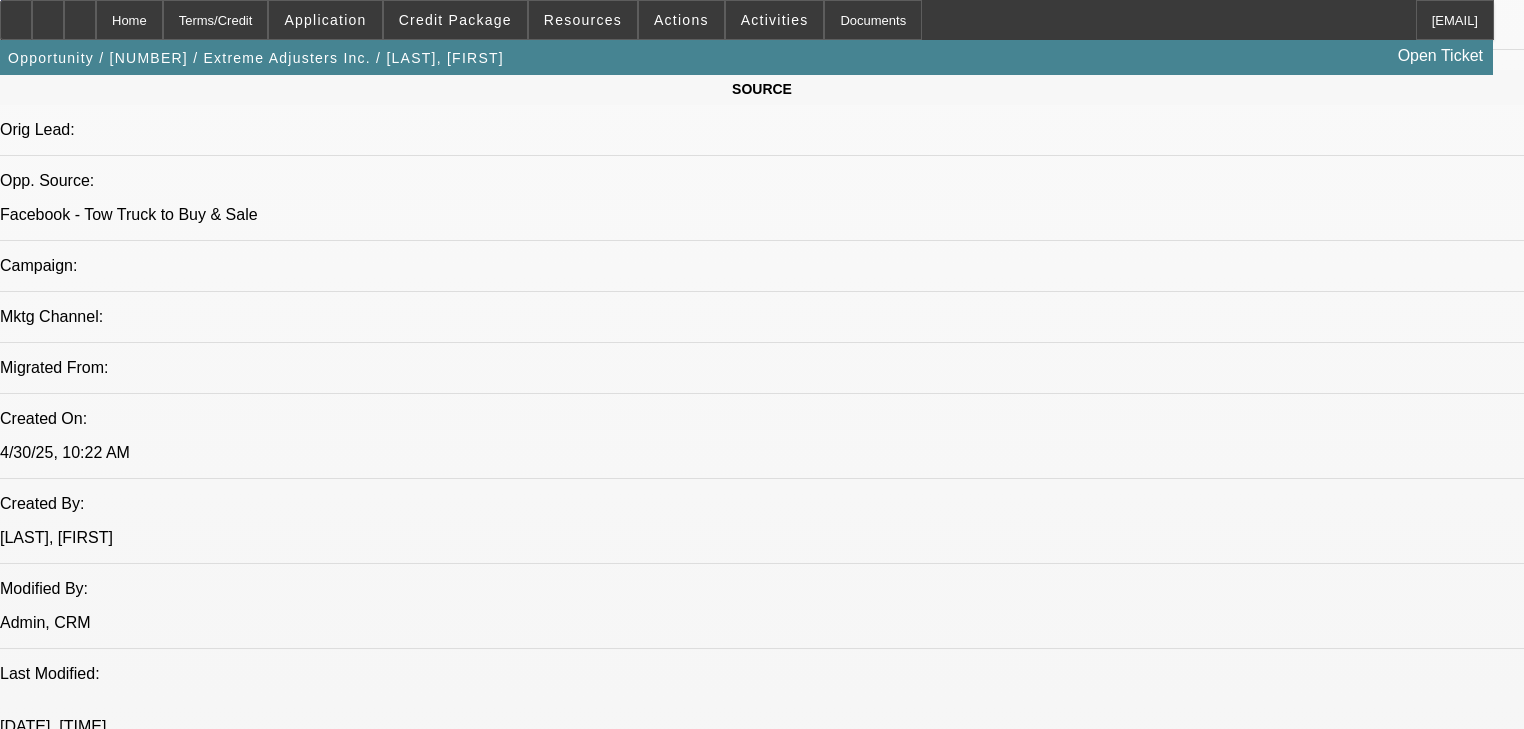 click on "062400216 / $47,359.13 / Ford F450 / Truck Body Sales, Inc. / Extreme Adjusters Inc. / Stephens, Jason / BFC20646-01" at bounding box center (187, 2536) 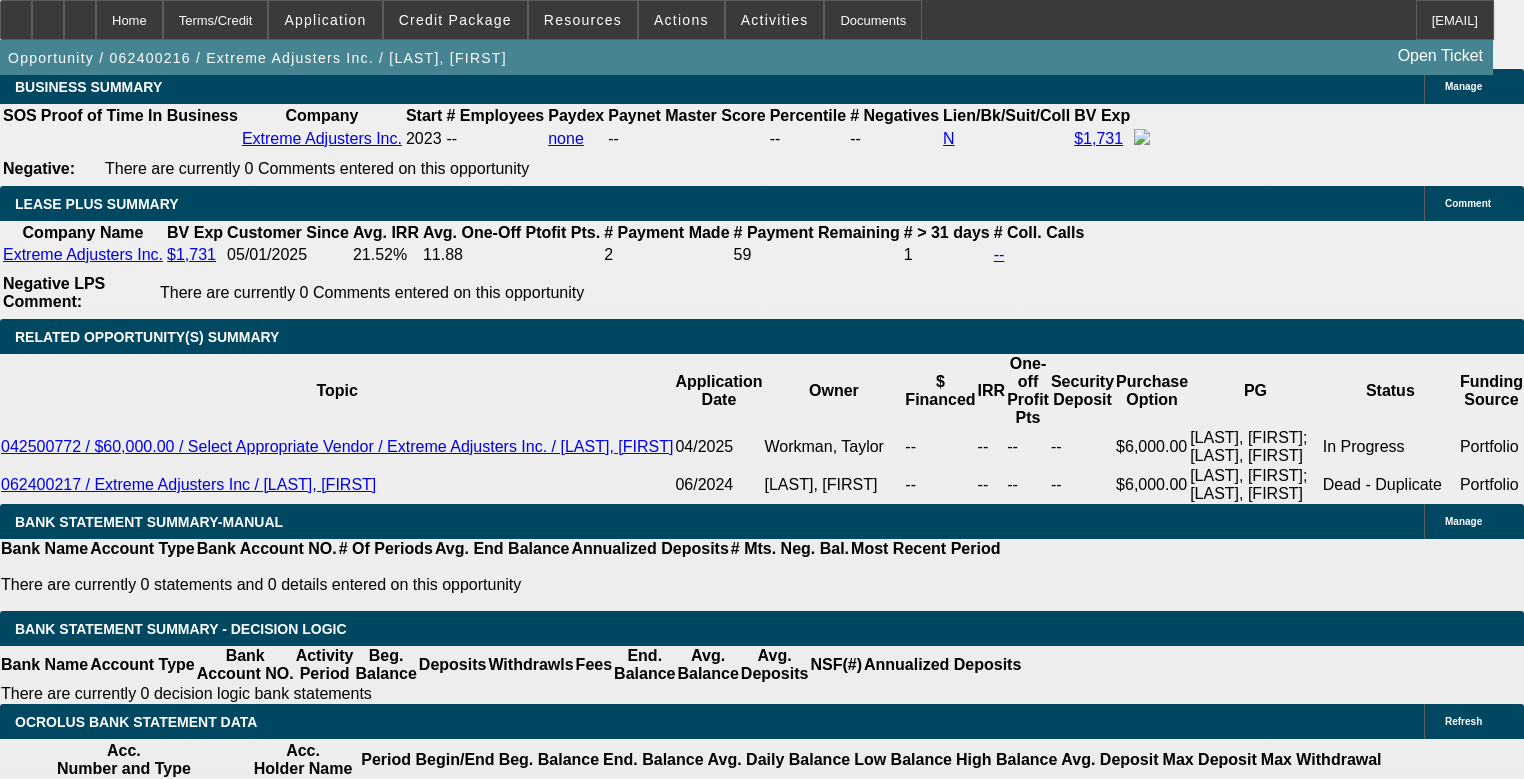 scroll, scrollTop: 3600, scrollLeft: 0, axis: vertical 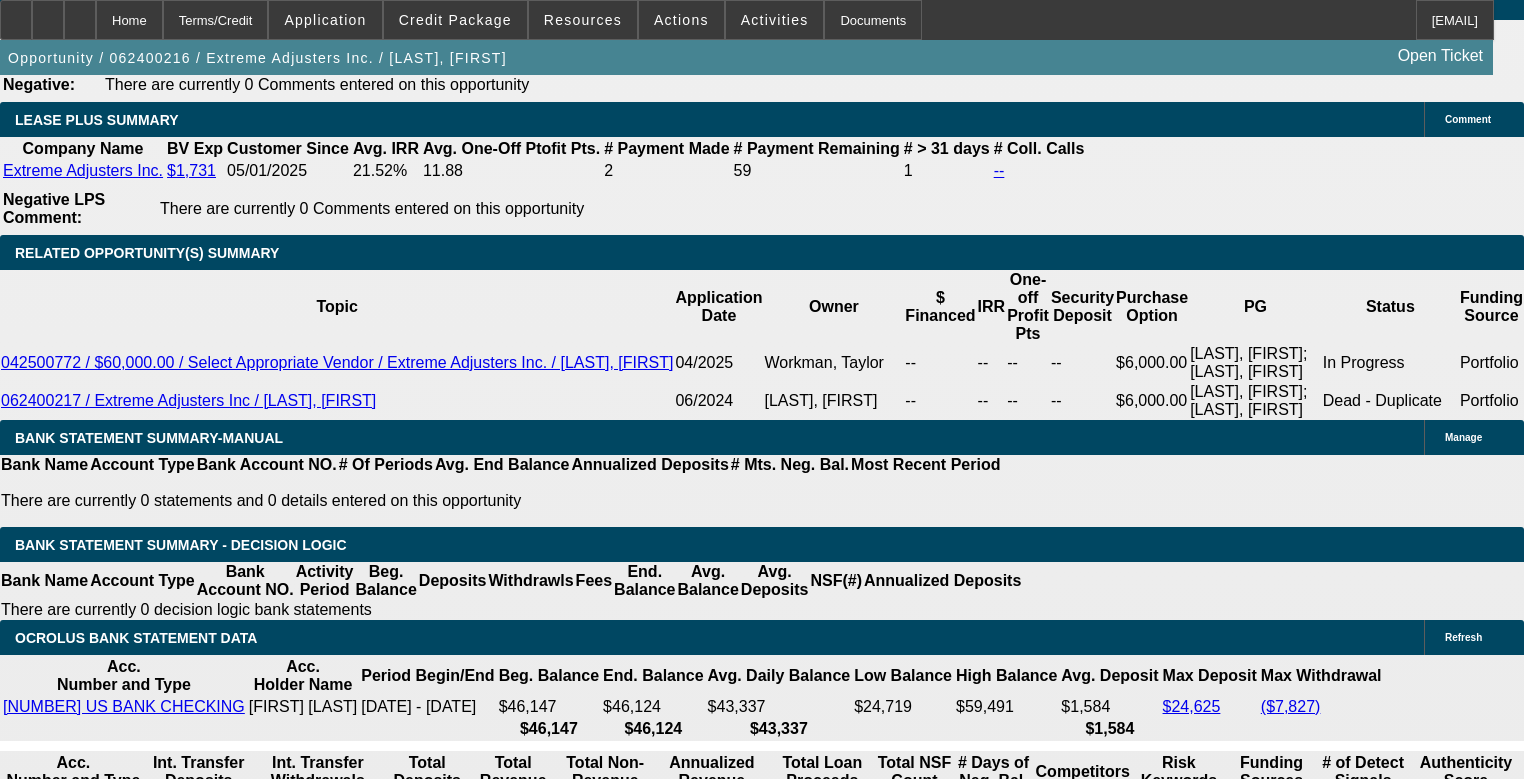click on "Vendor Payment Approved - Truck Body Sales, Inc. - $51,214.13 - 062400216 / $47,359.13 / Ford F450 / Truck Body Sales, Inc. / Extreme Adjusters Inc / [LAST], [FIRST]
[FIRST] [LAST] - [DATE], [TIME]" at bounding box center [123, 3880] 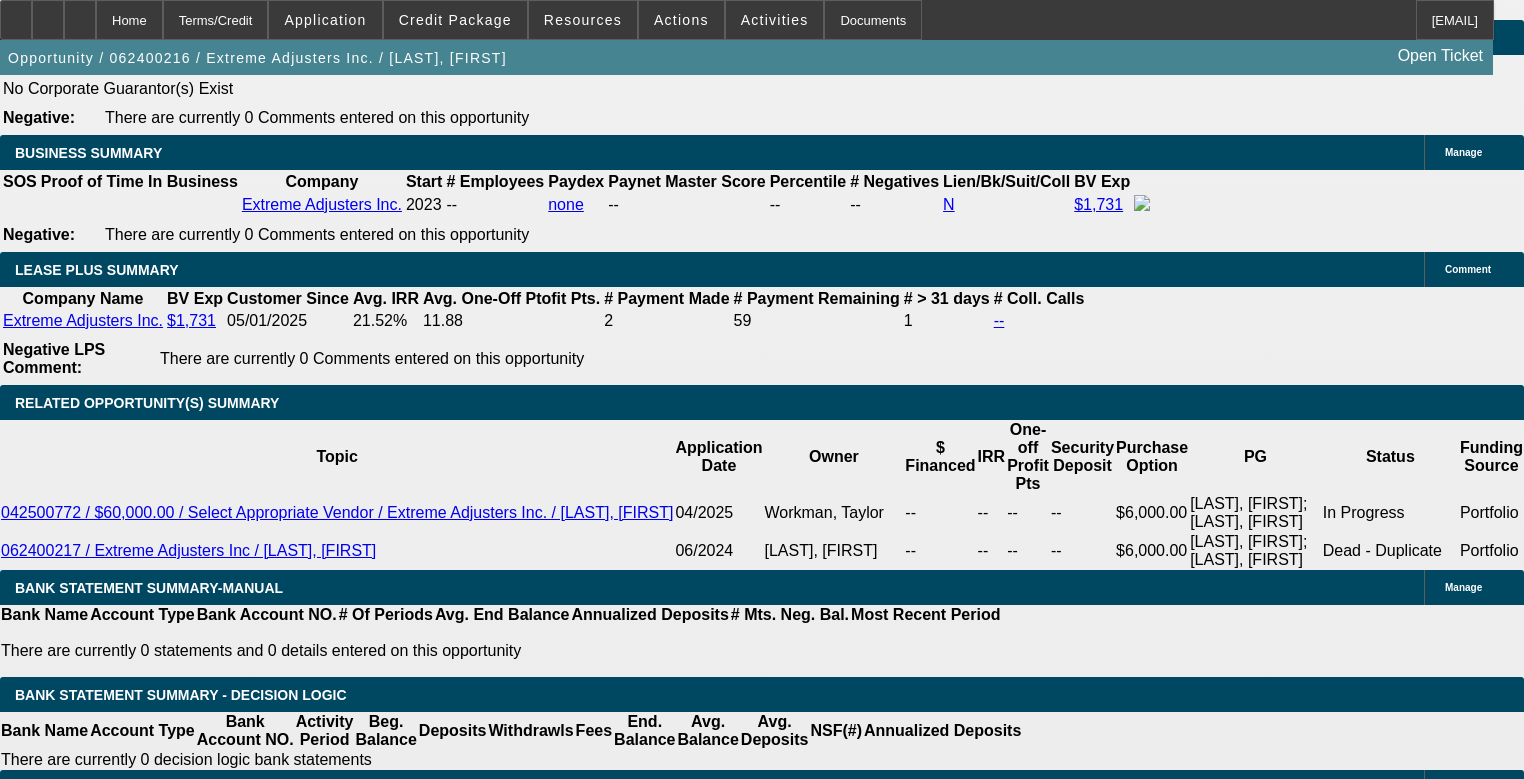 scroll, scrollTop: 3440, scrollLeft: 0, axis: vertical 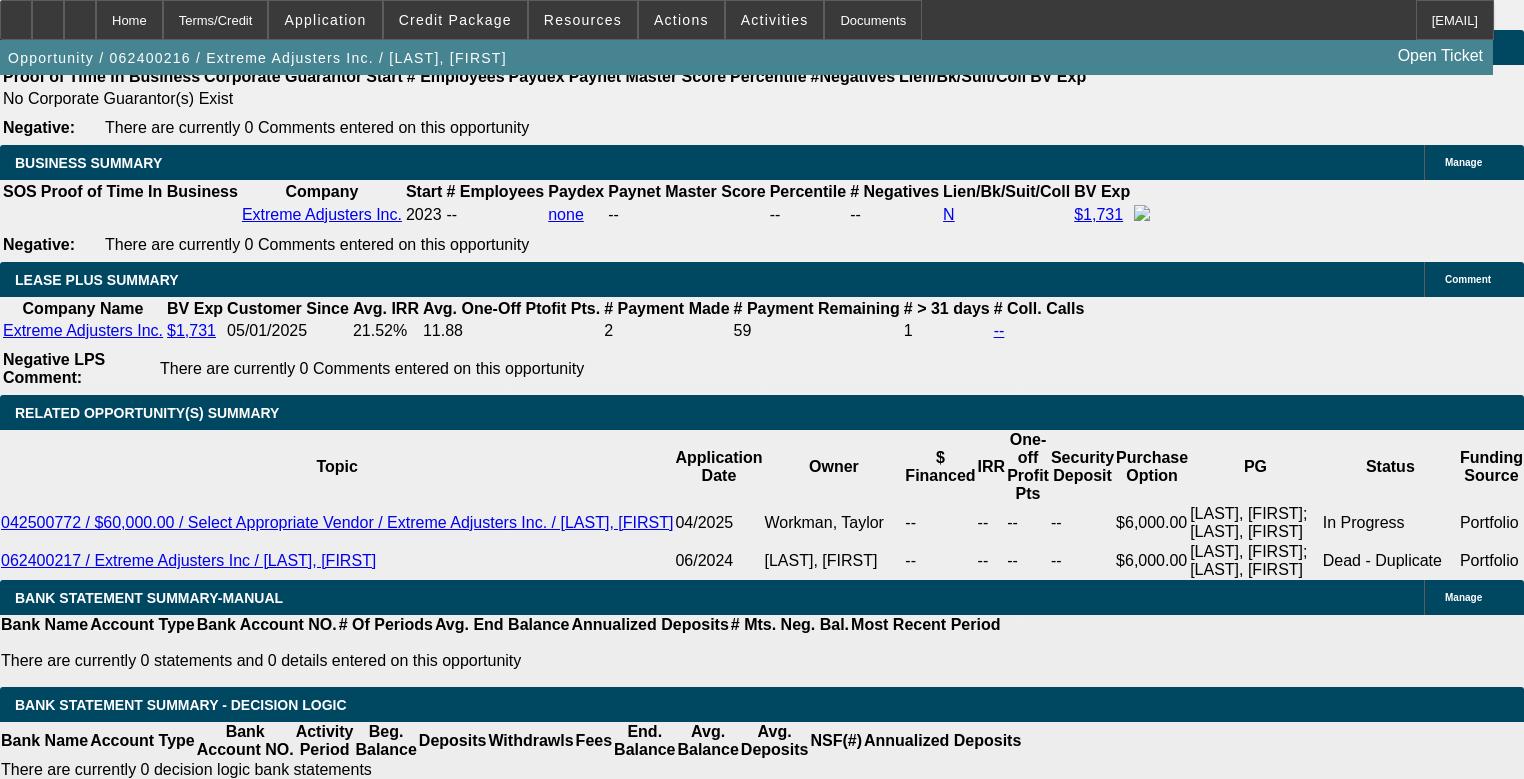 click on "Welcome to Beacon Funding!
CRM Admin - [DATE], [TIME]" at bounding box center [123, 4200] 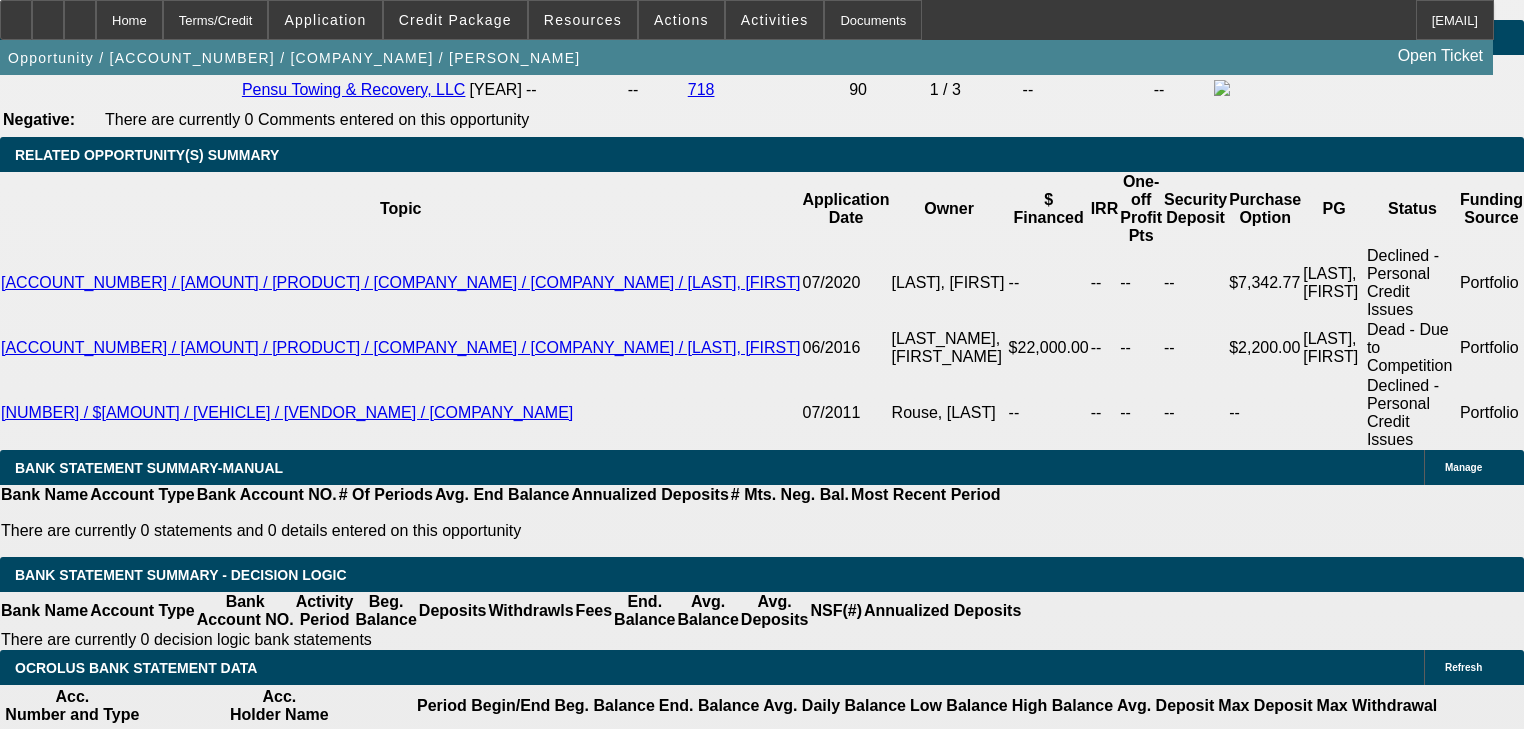 scroll, scrollTop: 3360, scrollLeft: 0, axis: vertical 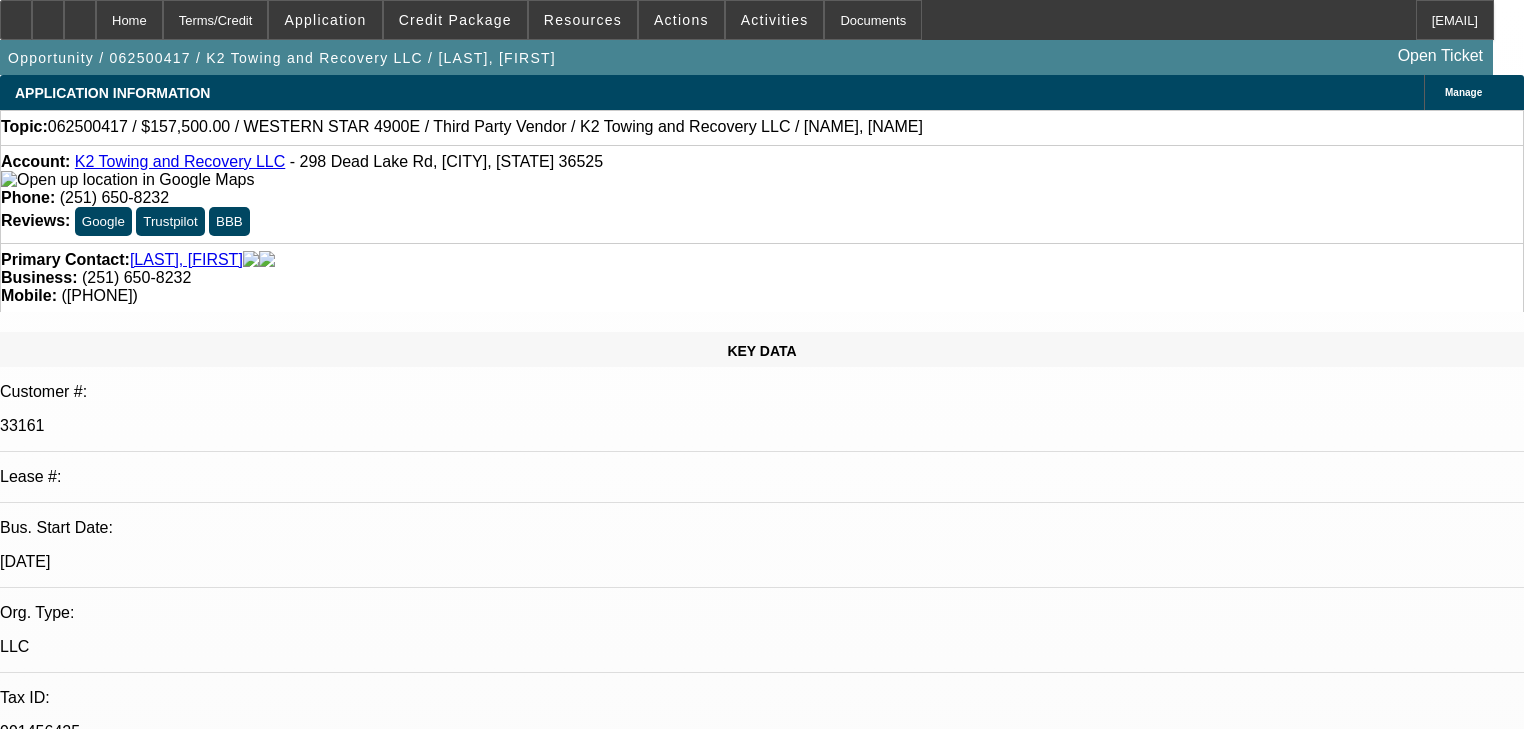 click on "Credit Decision - Send Back To Sales
Send Back To Sales - SEE MY NEGATIVES AS LAST DEAL HAD CCG AND THERES NO WAY ID  ENTERTAIN THIS DEAL  WITHOUT THEM ADDED AS 1 YEAR IN BIZ AND WEAK OVERALL DEAL WITHOUT IT  . PLUS UPLOAD THEIR OTHER BIZ BANKS BANKS AS LAST  SUBMITTAL SHOWED DID 1MM TOTAL SALES HERE ONLY 400k ALONE.   NEED PICS OF ODOMETER AS 25 YEAR OLD HEAVY AND ONLY 290K MILES?    DO THEY HAVE ANY MAINTENENCE RECORDS GIVEN NOT MUCH ON THE CARFAX AND IM SURE THERES BEEN WORK DONE ON IT AS LESSEE SHOULD ALSO WANT THAT INFO THANKS .
[NAME], [NAME] - 6/26/25, 2:30 PM" at bounding box center (651, 7314) 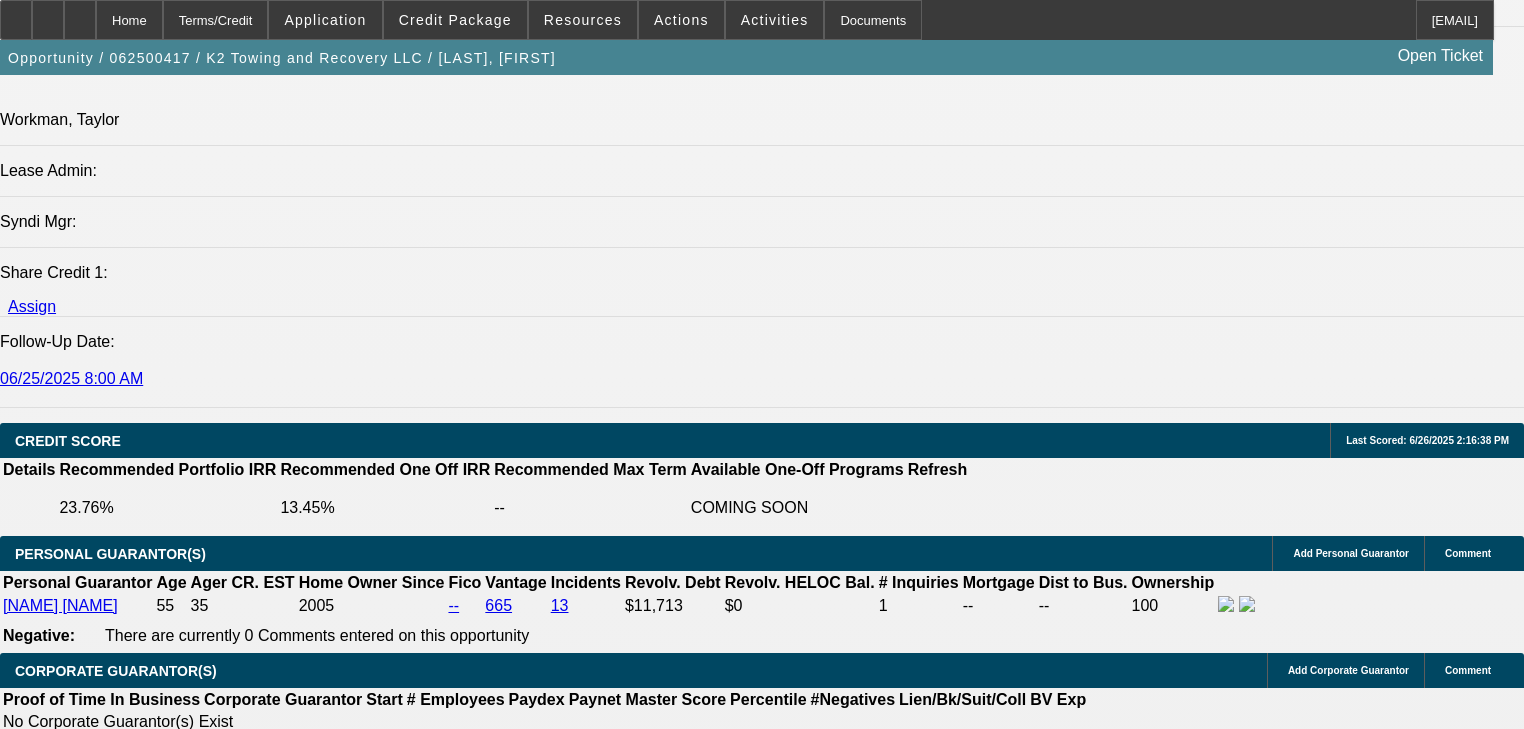 scroll, scrollTop: 2480, scrollLeft: 0, axis: vertical 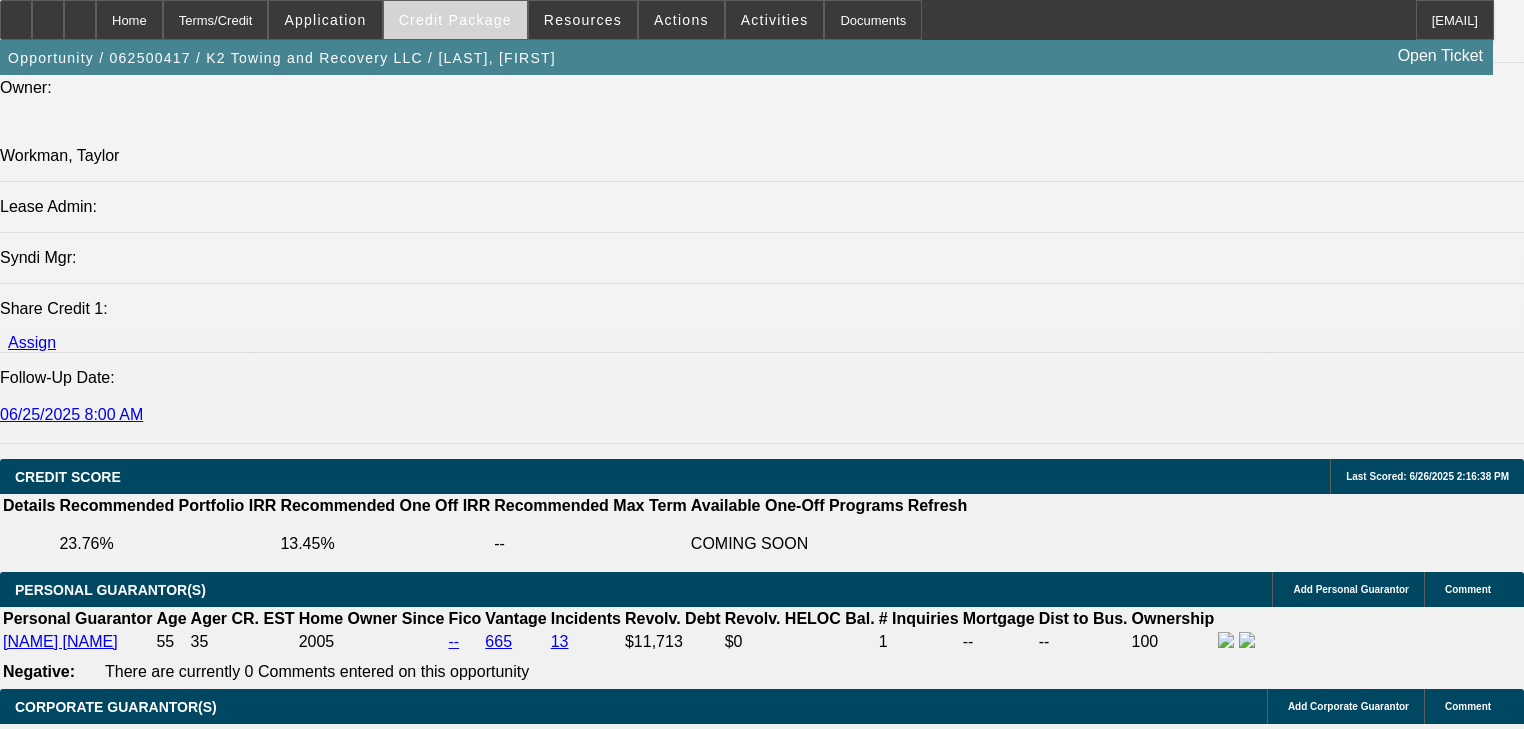 click at bounding box center (455, 20) 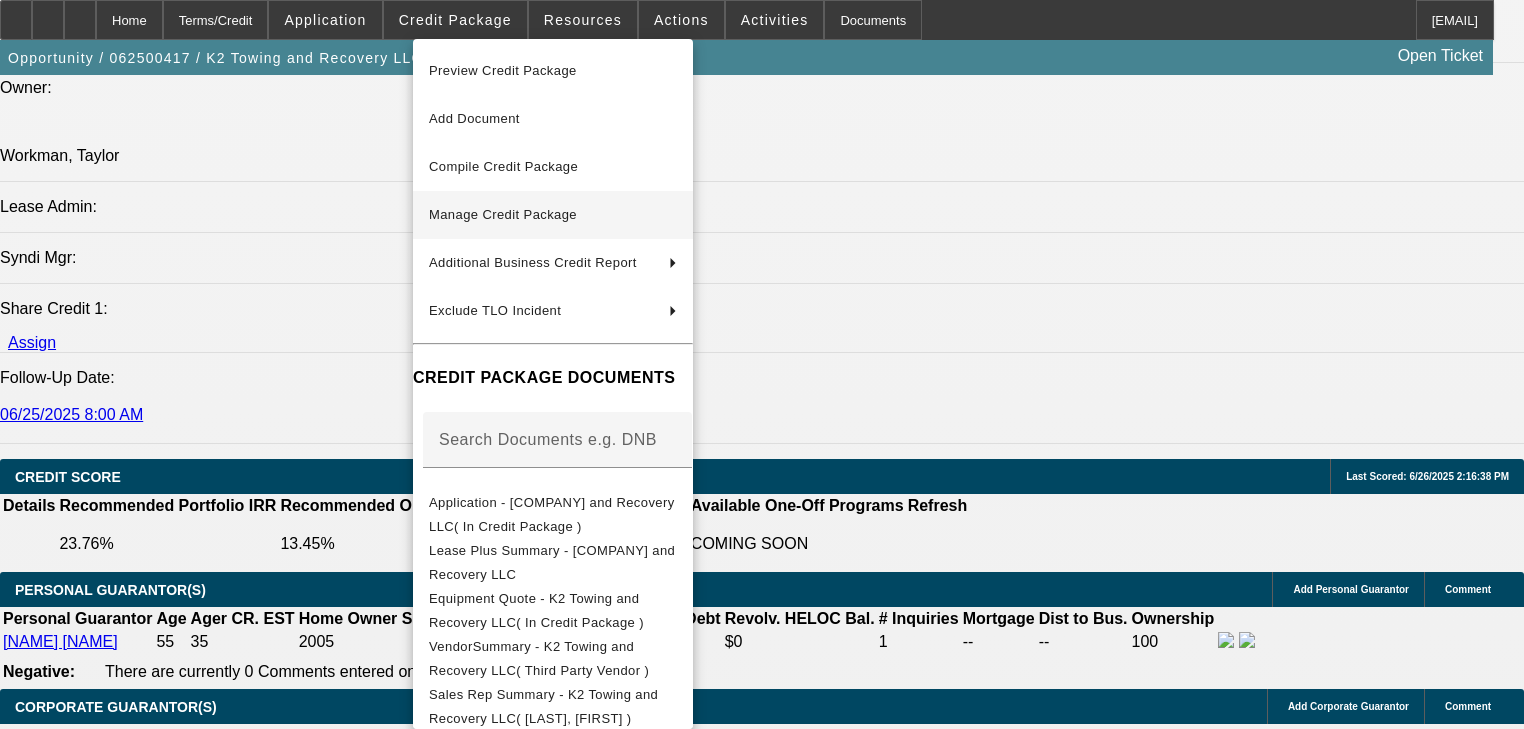 click on "Manage Credit Package" at bounding box center [553, 215] 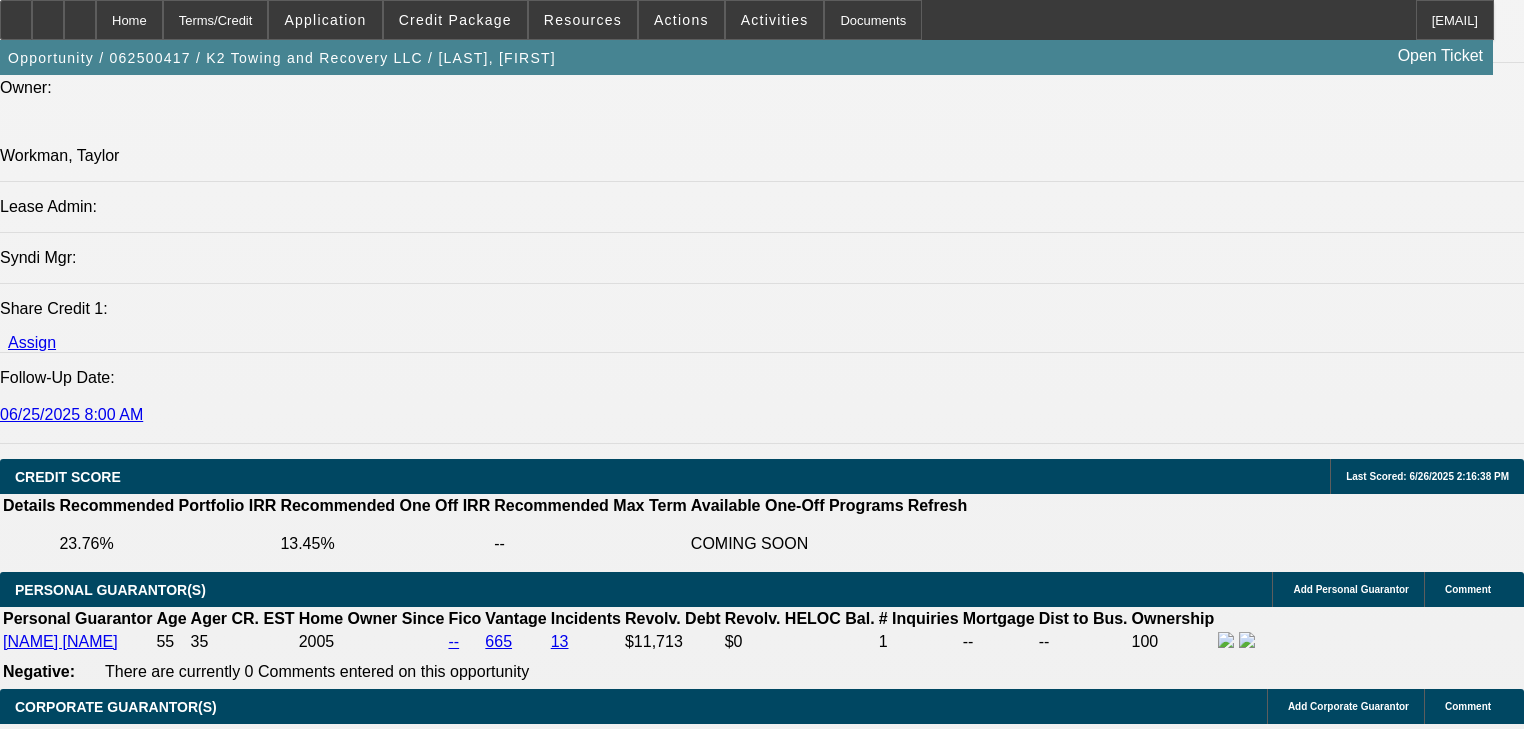 scroll, scrollTop: 0, scrollLeft: 0, axis: both 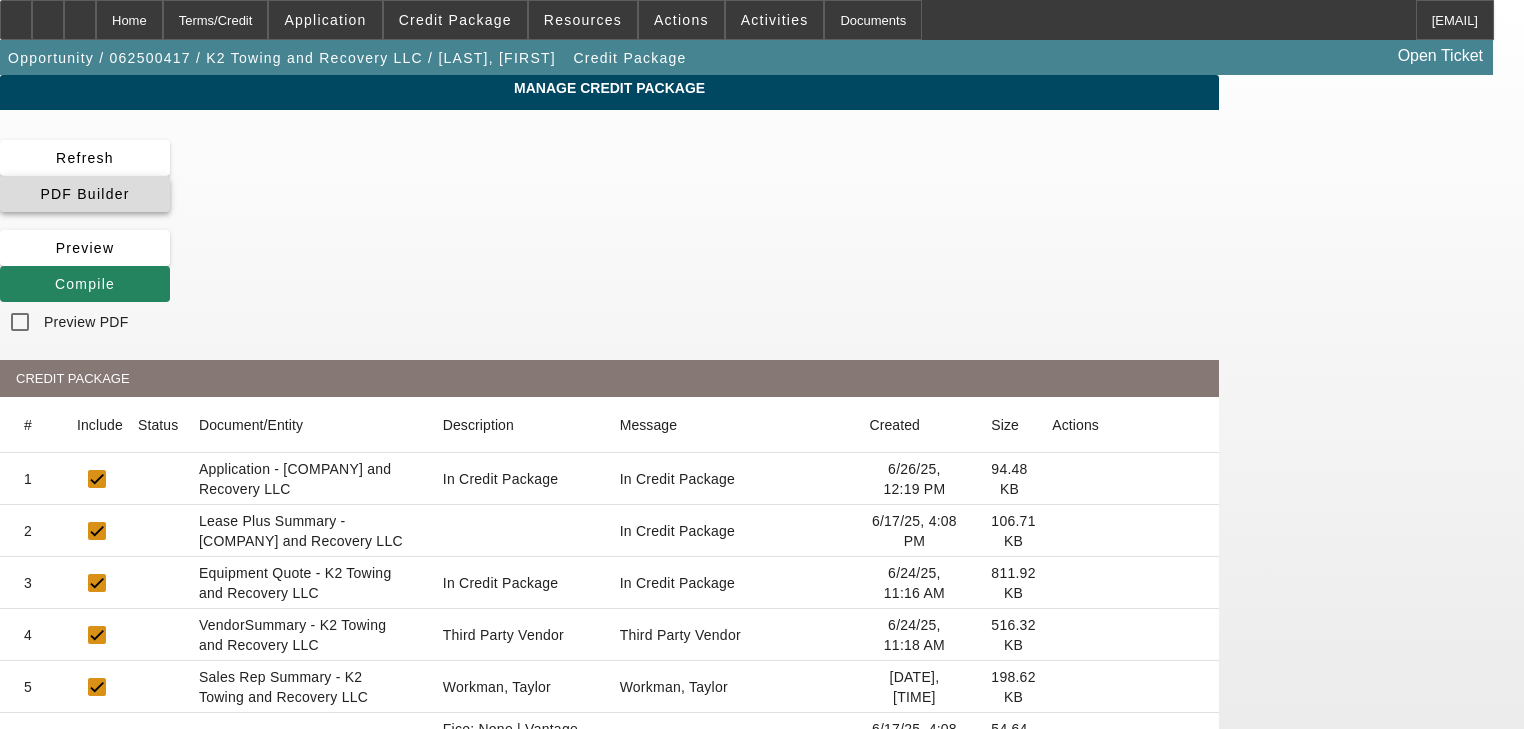 click on "PDF Builder" at bounding box center (84, 194) 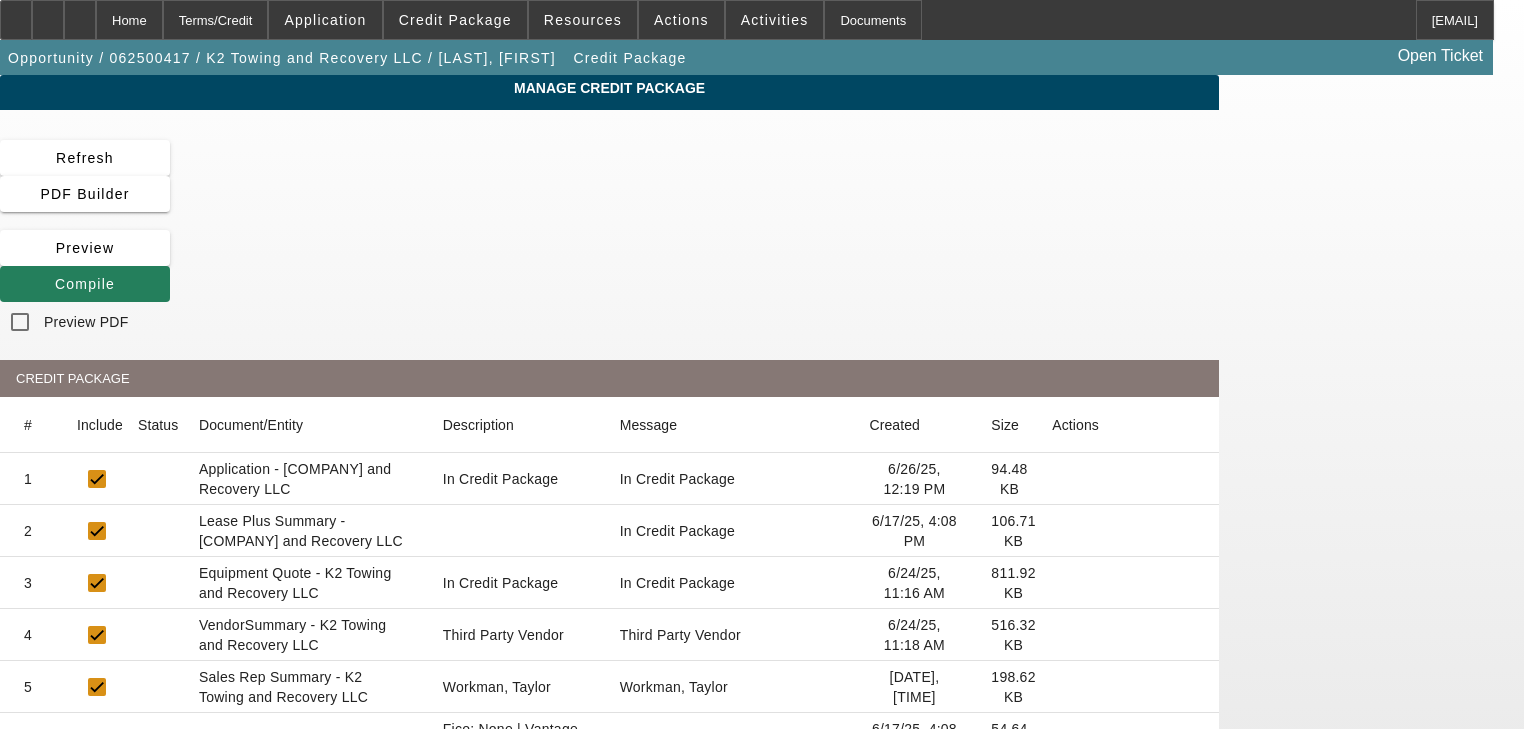 click at bounding box center [85, 284] 